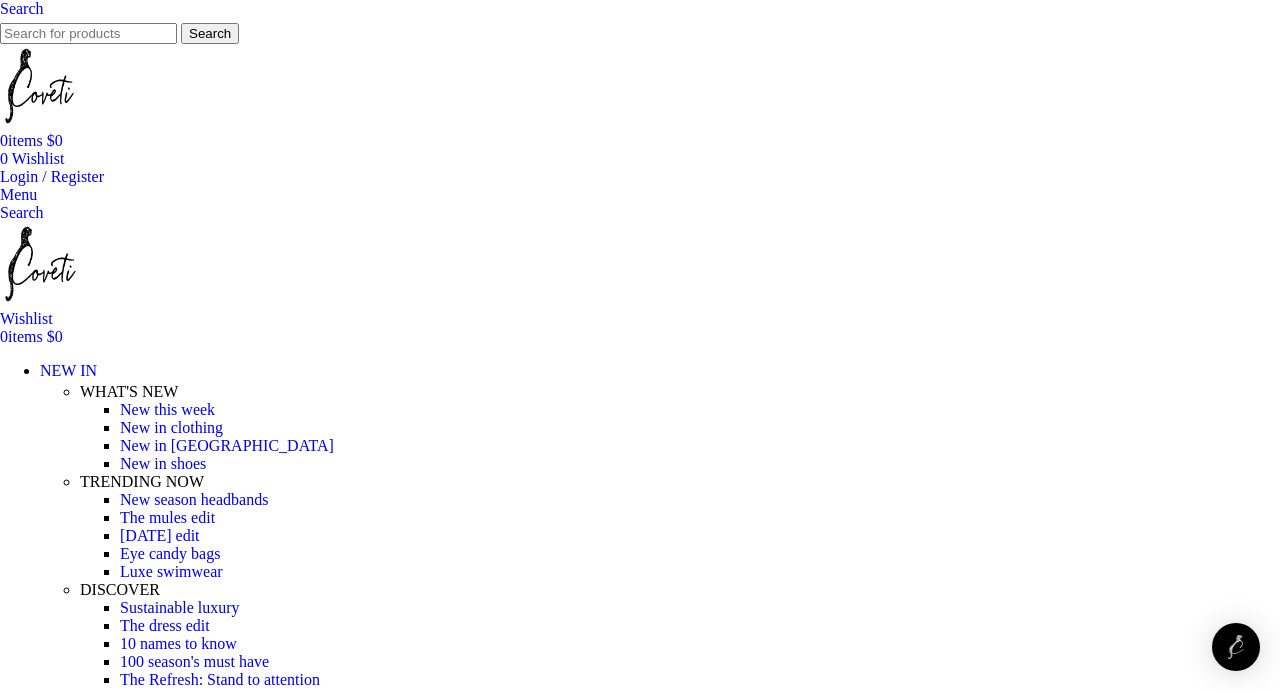 scroll, scrollTop: 213, scrollLeft: 0, axis: vertical 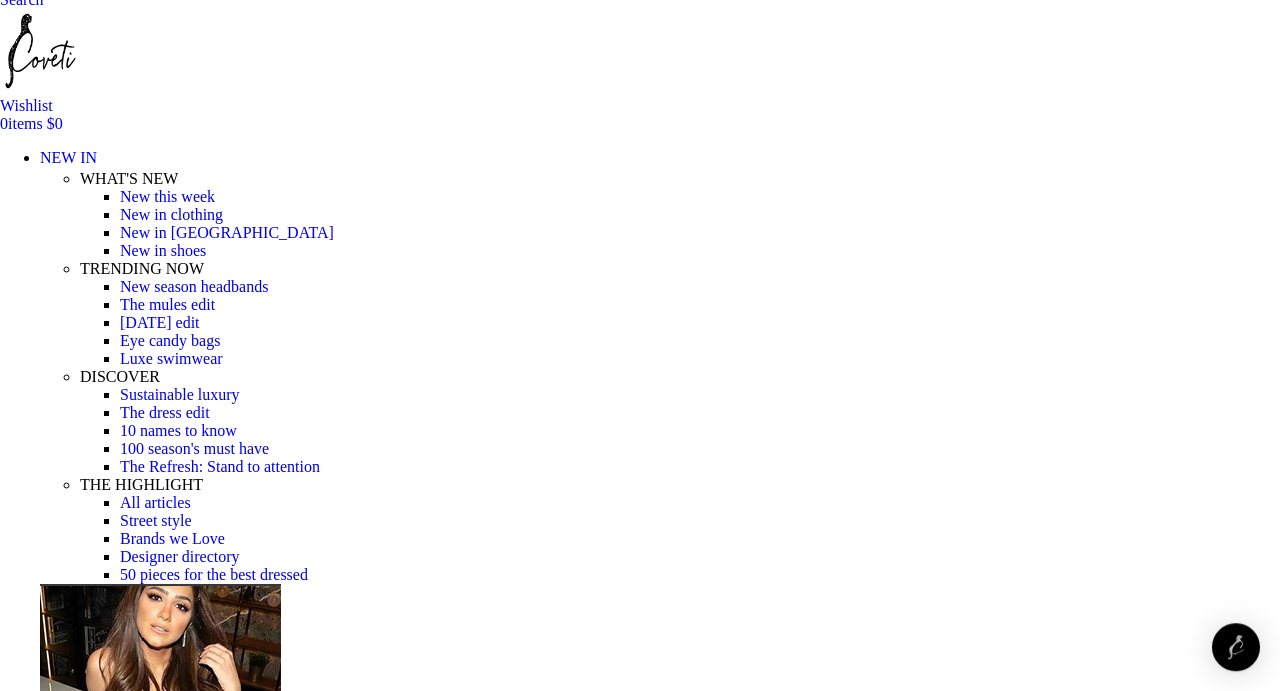 click at bounding box center (8, 30168) 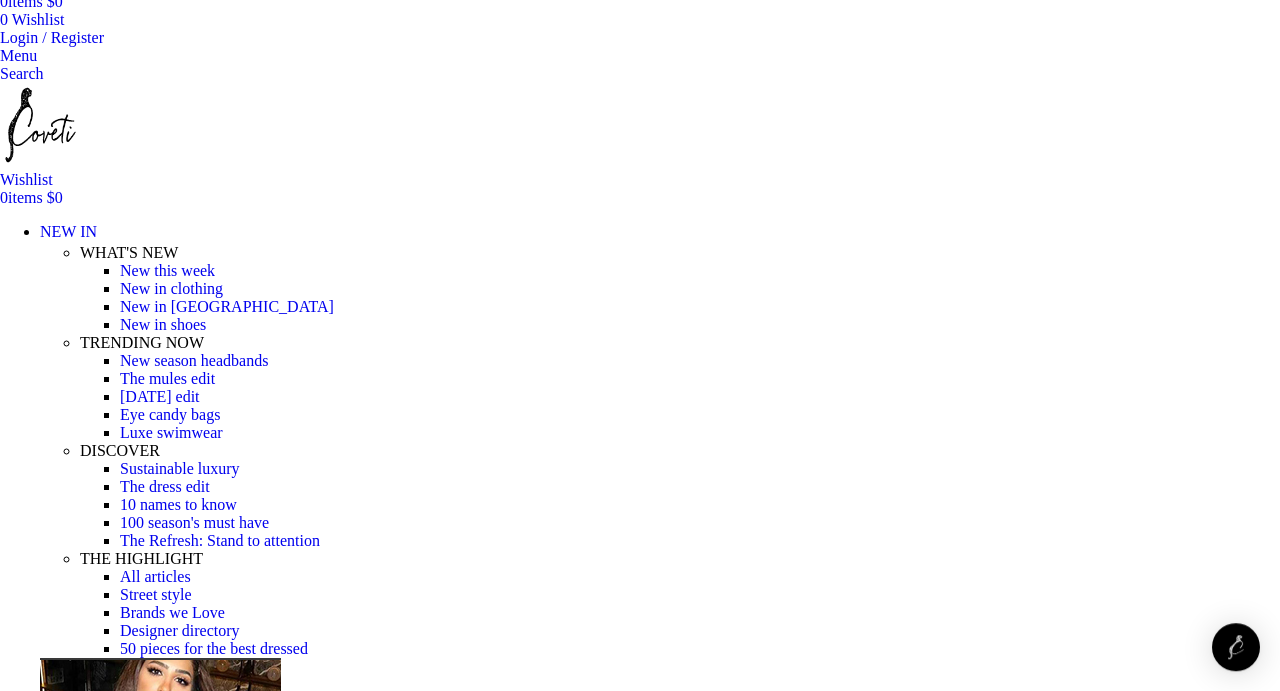 drag, startPoint x: 861, startPoint y: 192, endPoint x: 1191, endPoint y: 223, distance: 331.45285 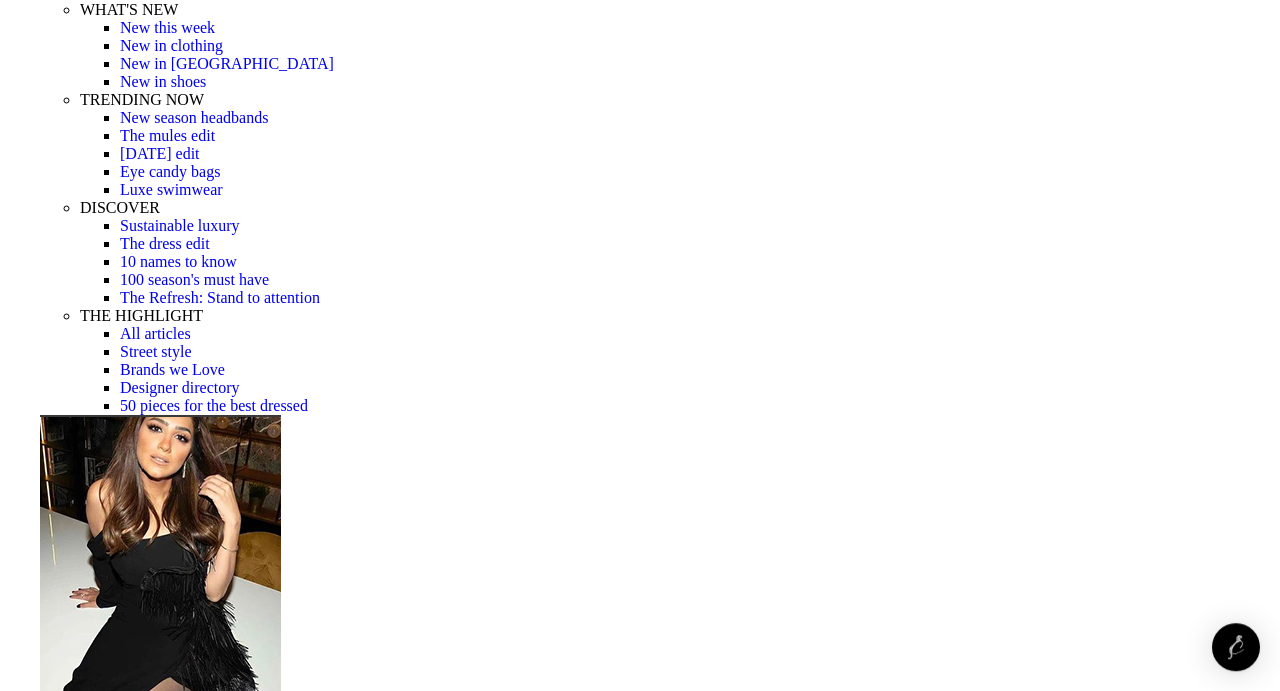 scroll, scrollTop: 385, scrollLeft: 0, axis: vertical 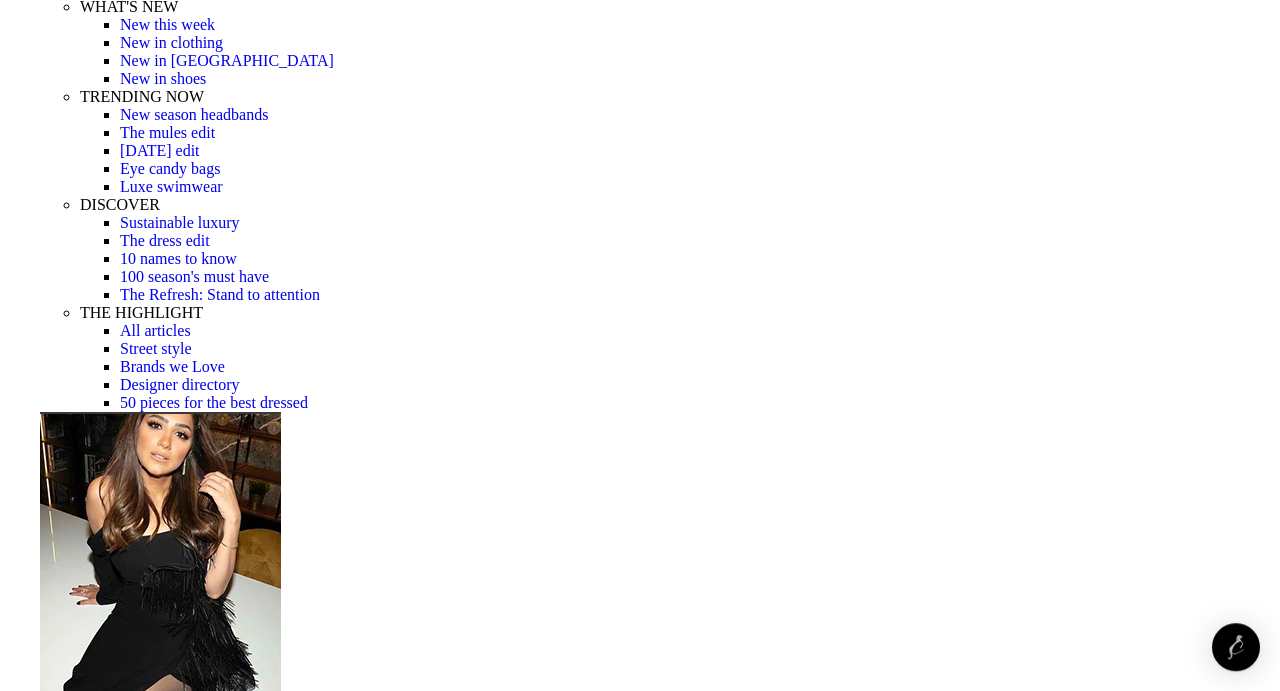 click at bounding box center [-2002, 22234] 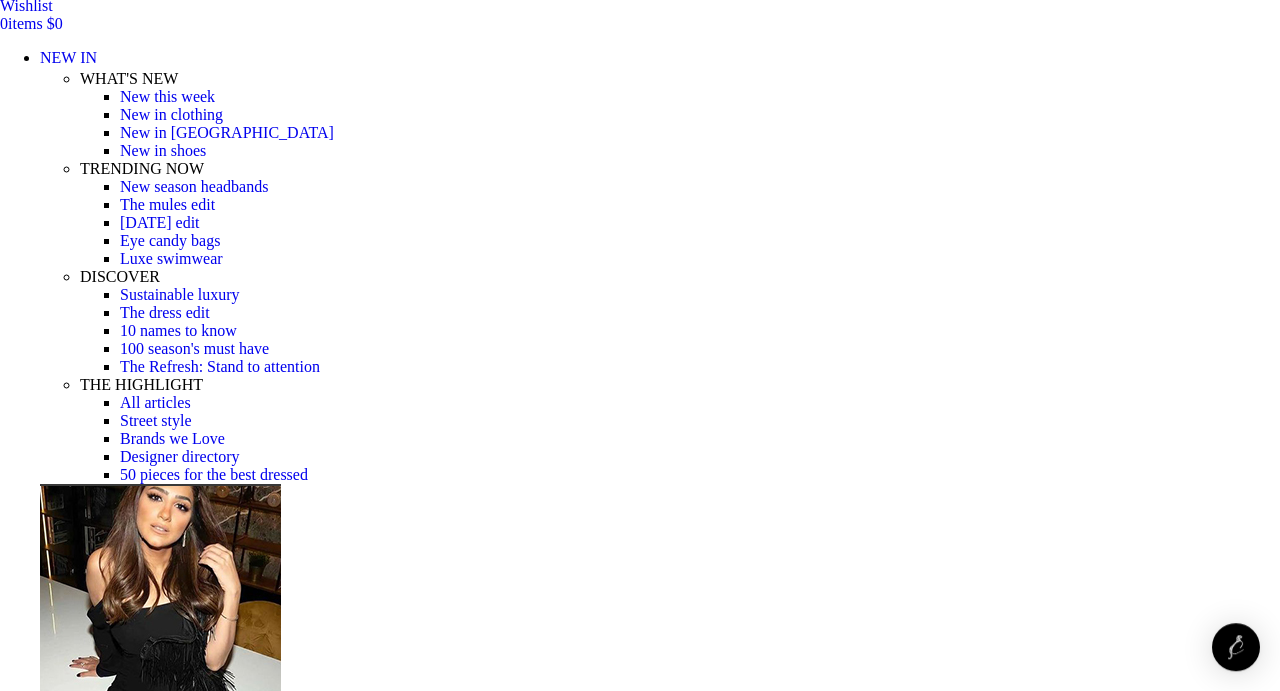 scroll, scrollTop: 297, scrollLeft: 0, axis: vertical 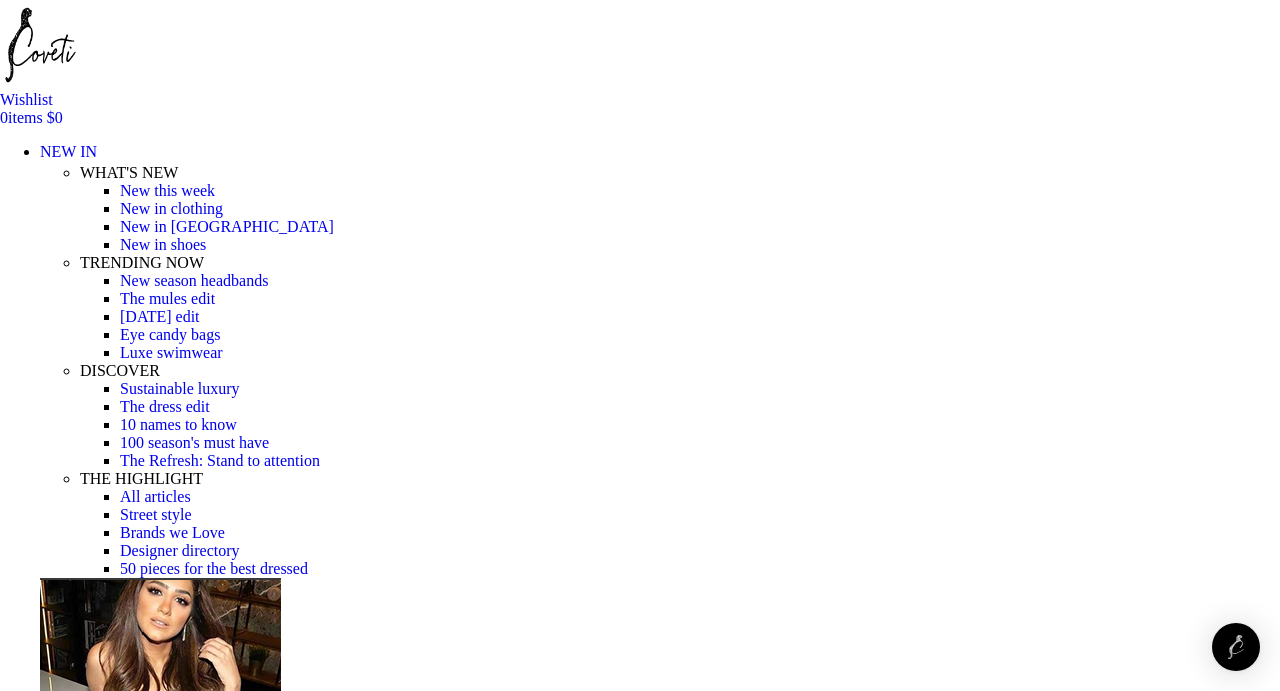select on "12-uk" 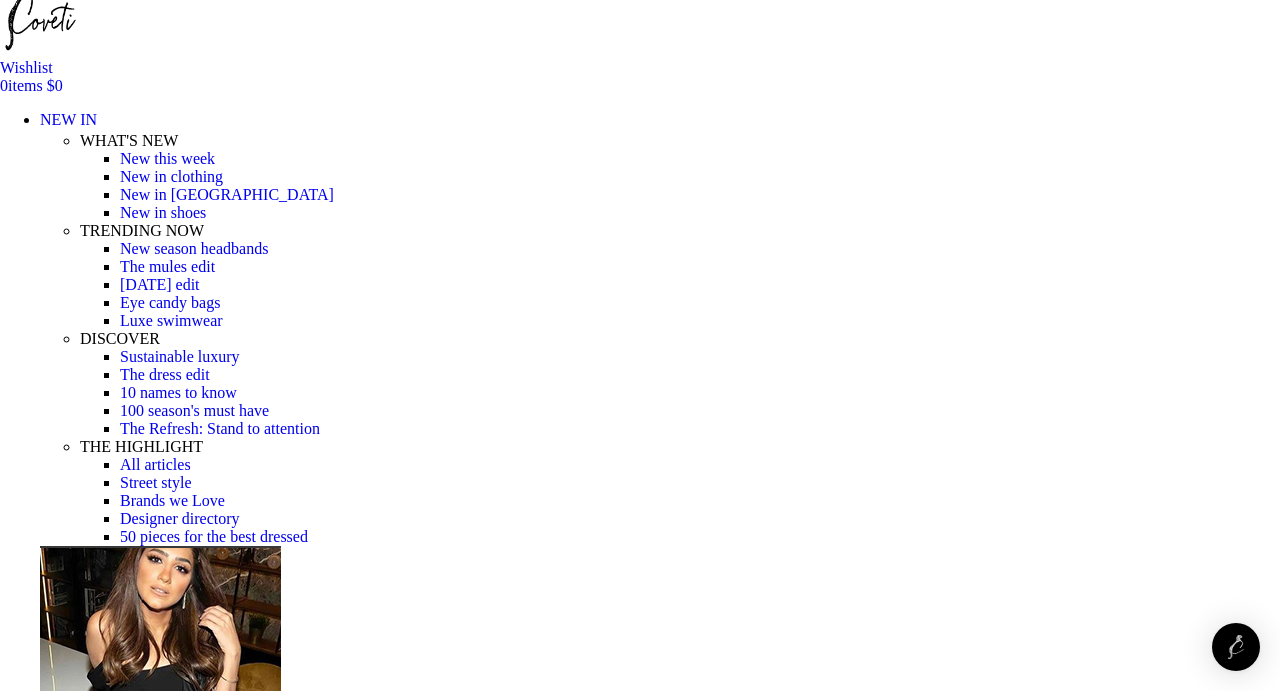scroll, scrollTop: 253, scrollLeft: 0, axis: vertical 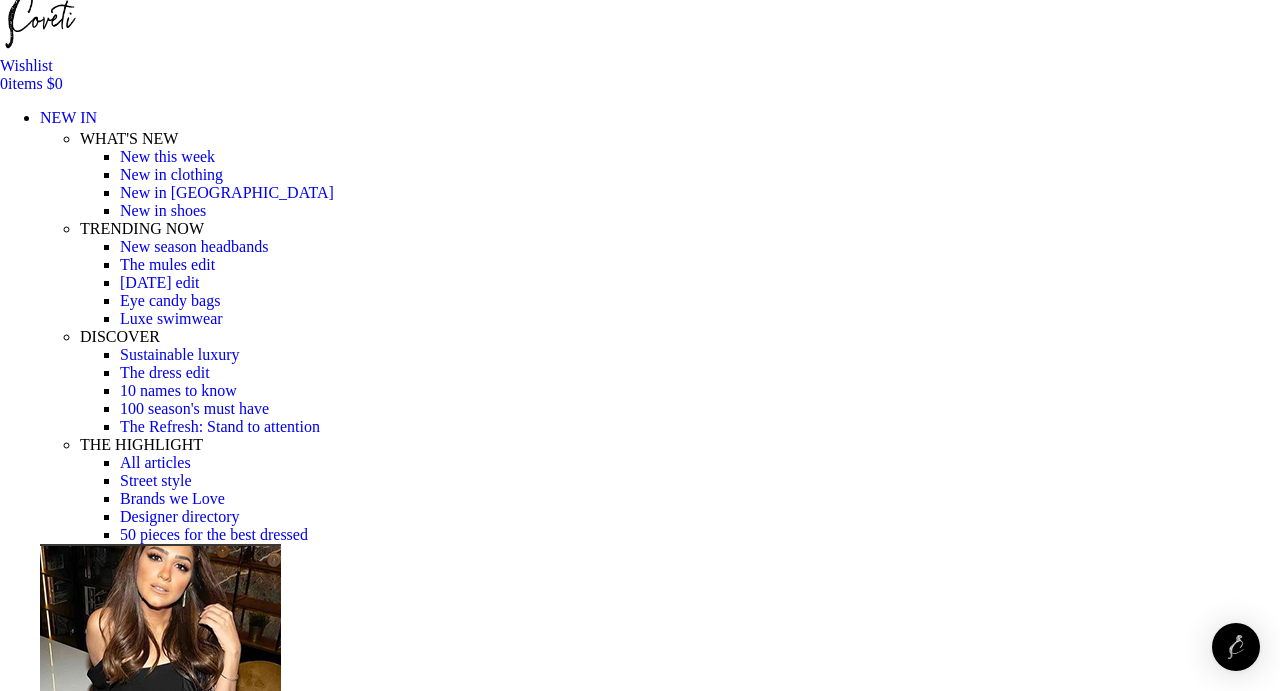 click on "Add to cart" at bounding box center [50, 18888] 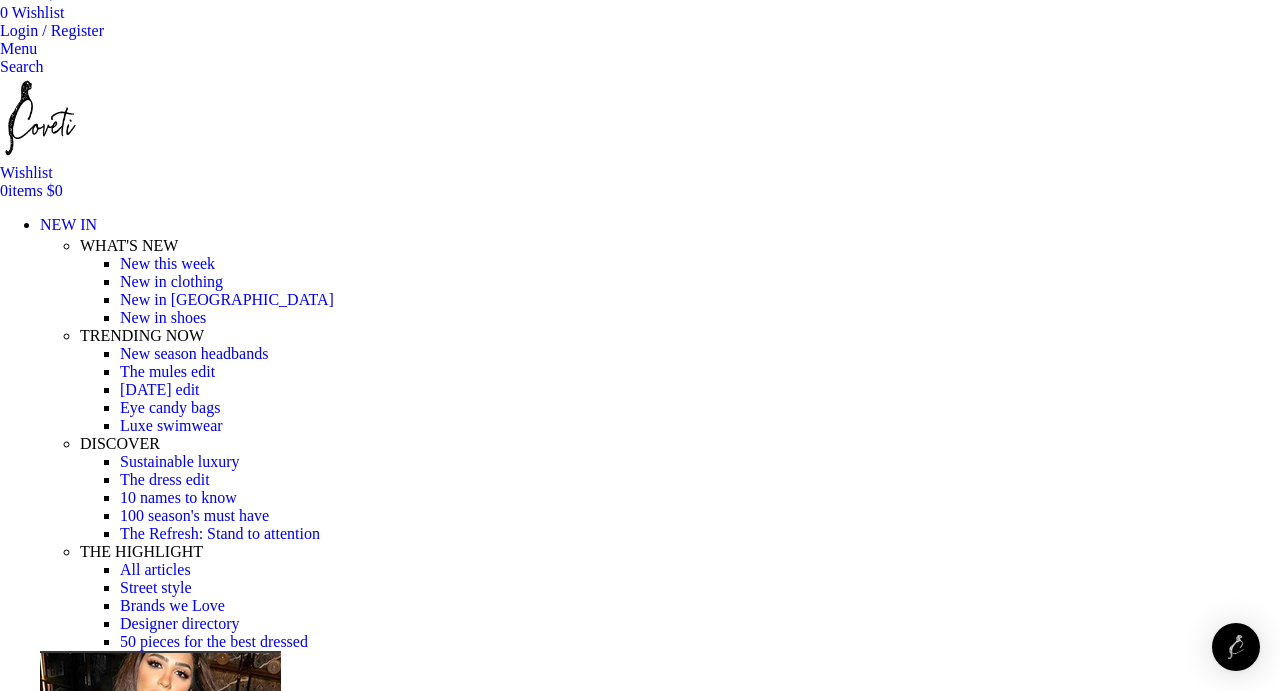 scroll, scrollTop: 0, scrollLeft: 0, axis: both 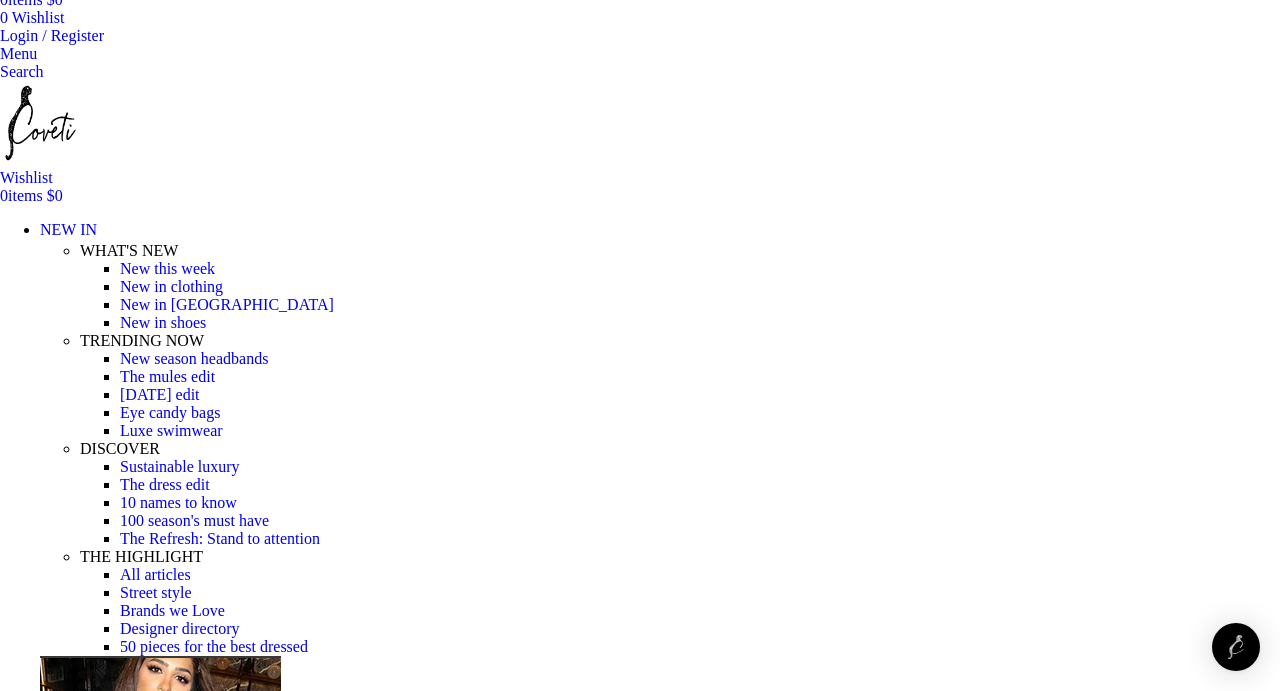 click on "Add to wishlist
Click to enlarge" at bounding box center (640, 17634) 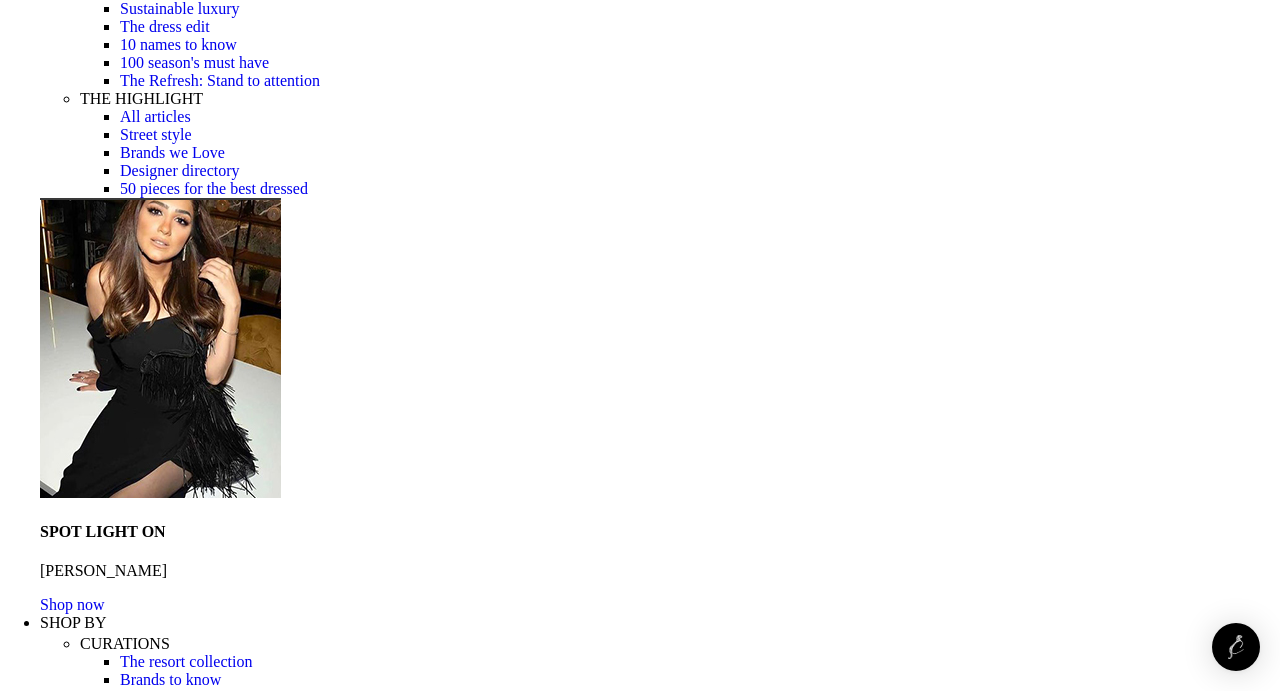 scroll, scrollTop: 140, scrollLeft: 0, axis: vertical 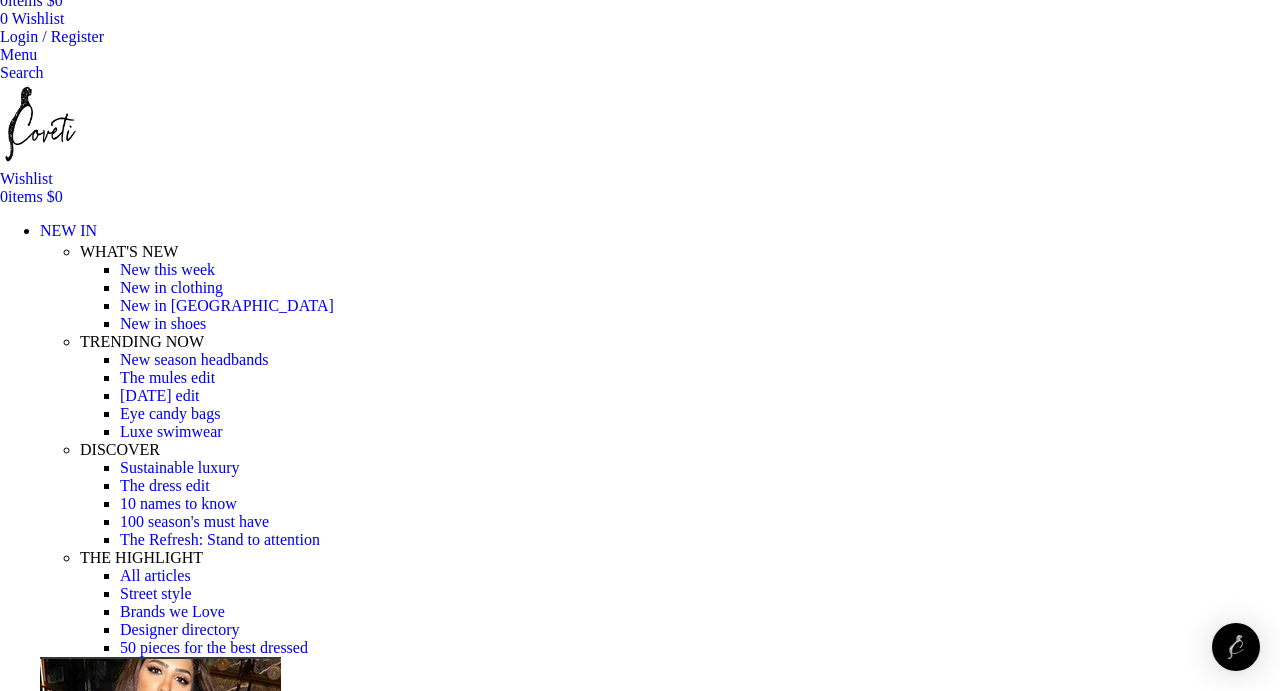 click at bounding box center (690, 17599) 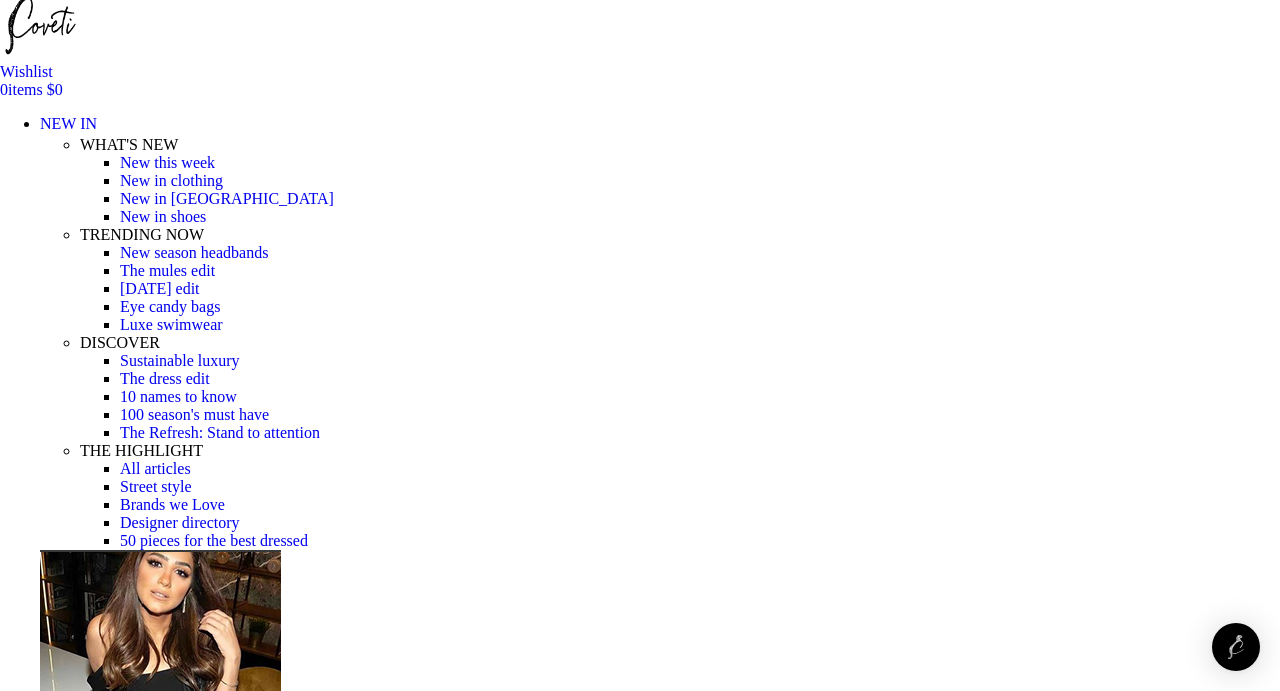 scroll, scrollTop: 253, scrollLeft: 0, axis: vertical 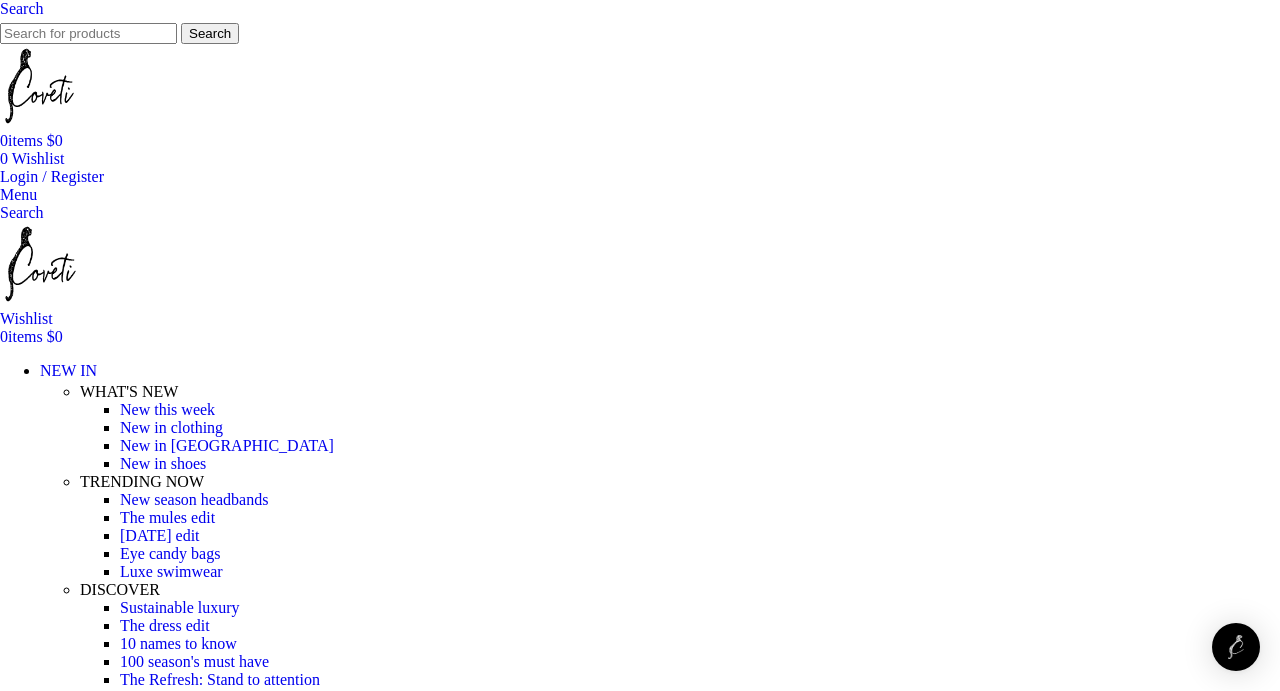 select on "12-[GEOGRAPHIC_DATA]" 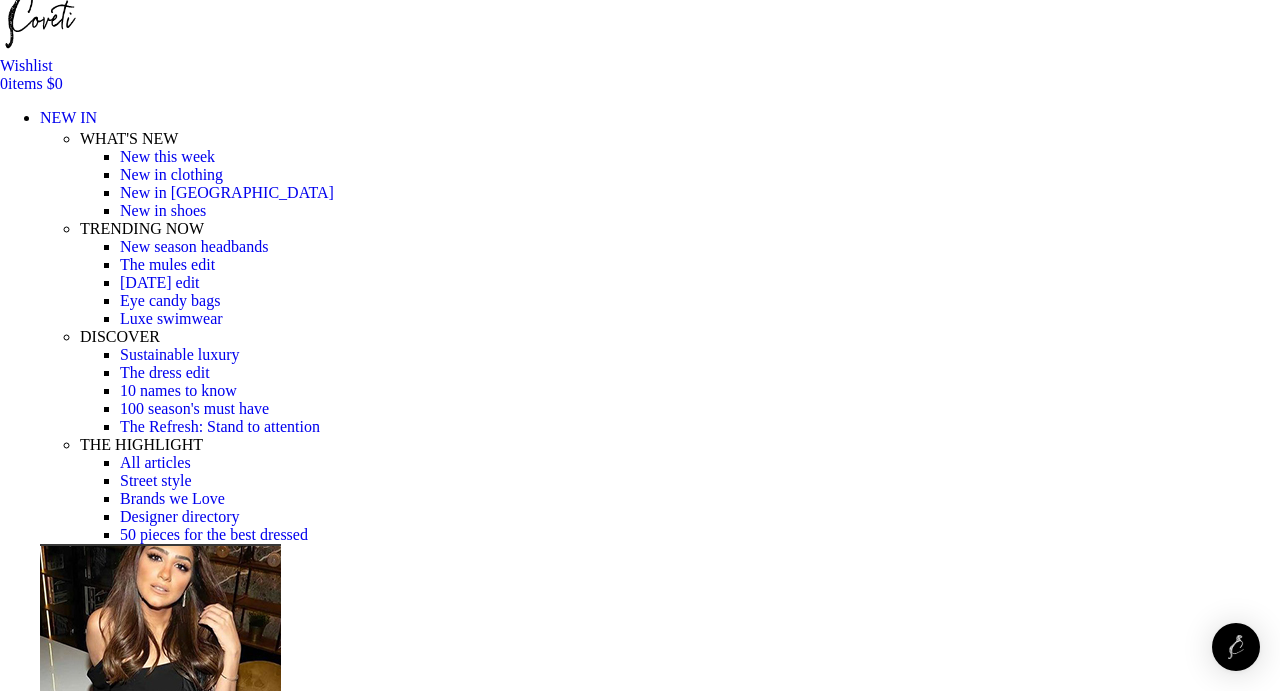 scroll, scrollTop: 253, scrollLeft: 0, axis: vertical 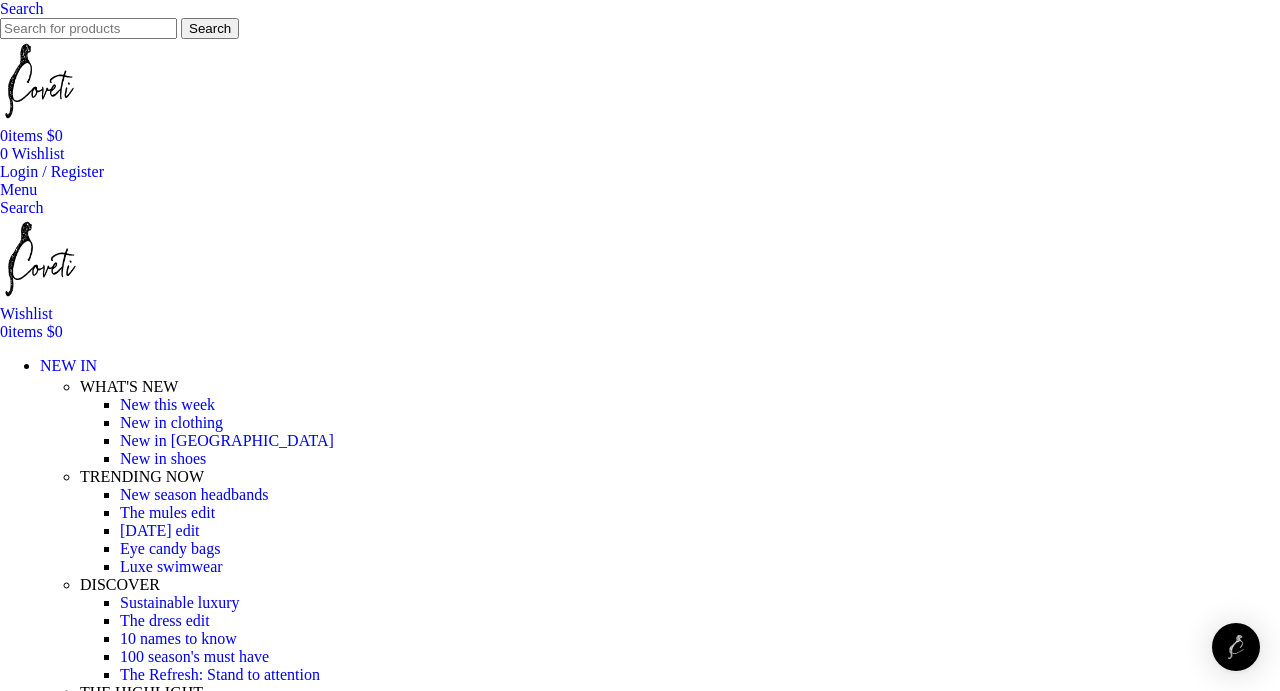 click on "Search" at bounding box center [22, 8] 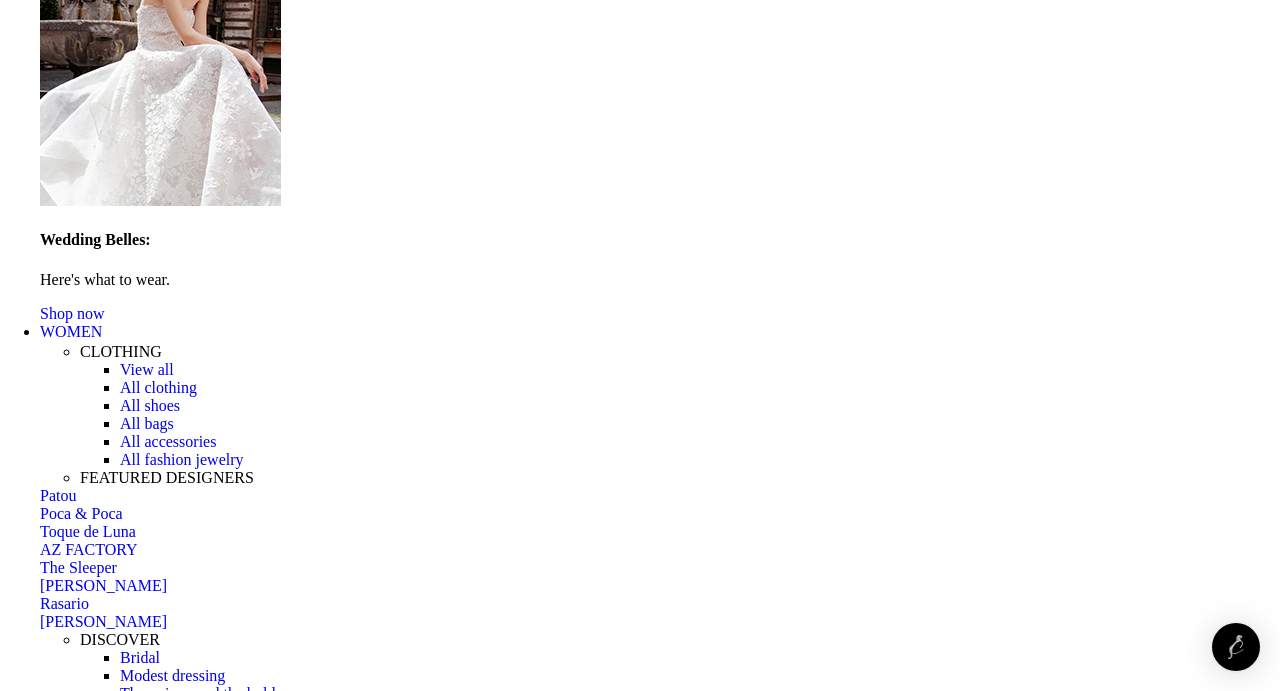 scroll, scrollTop: 2176, scrollLeft: 0, axis: vertical 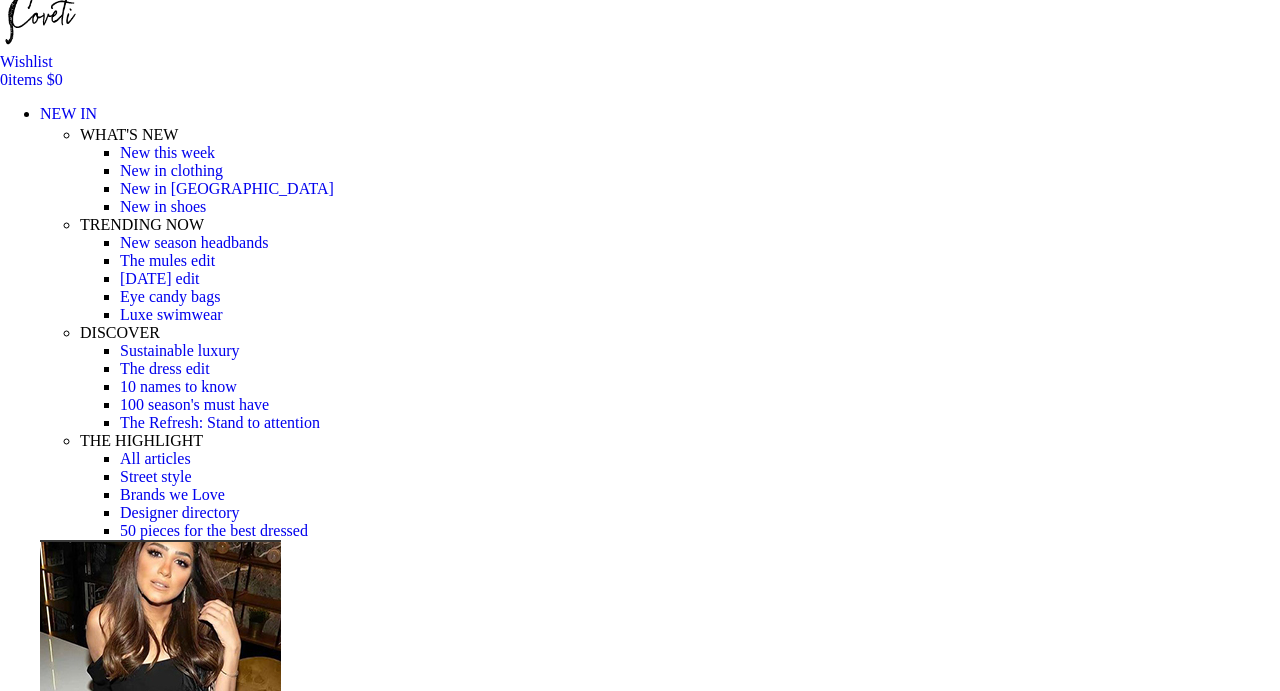 select on "12-[GEOGRAPHIC_DATA]" 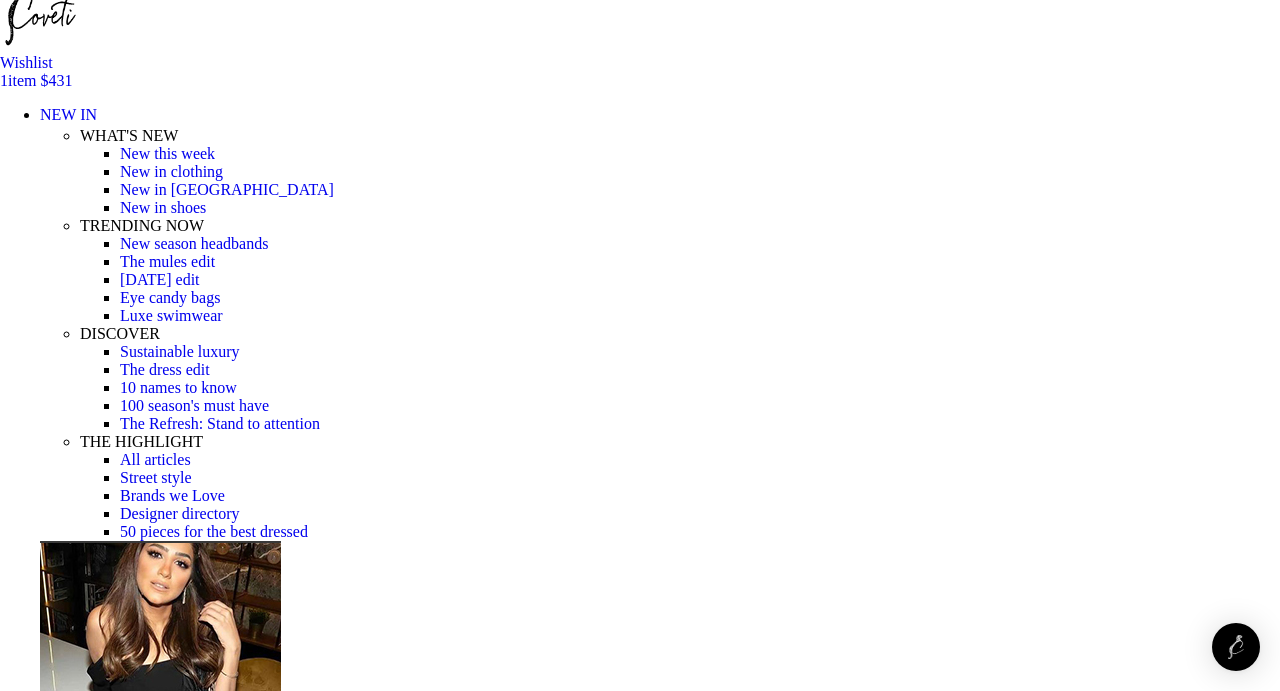click on "View cart" at bounding box center (31, 27964) 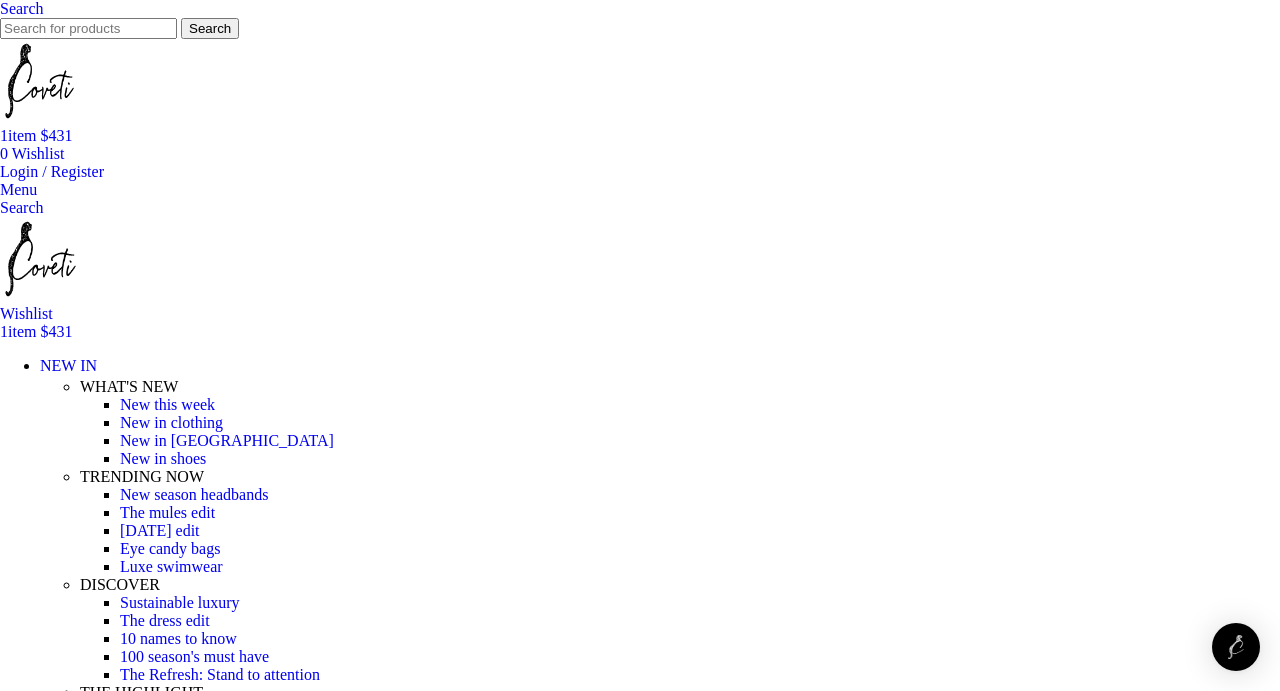scroll, scrollTop: 0, scrollLeft: 0, axis: both 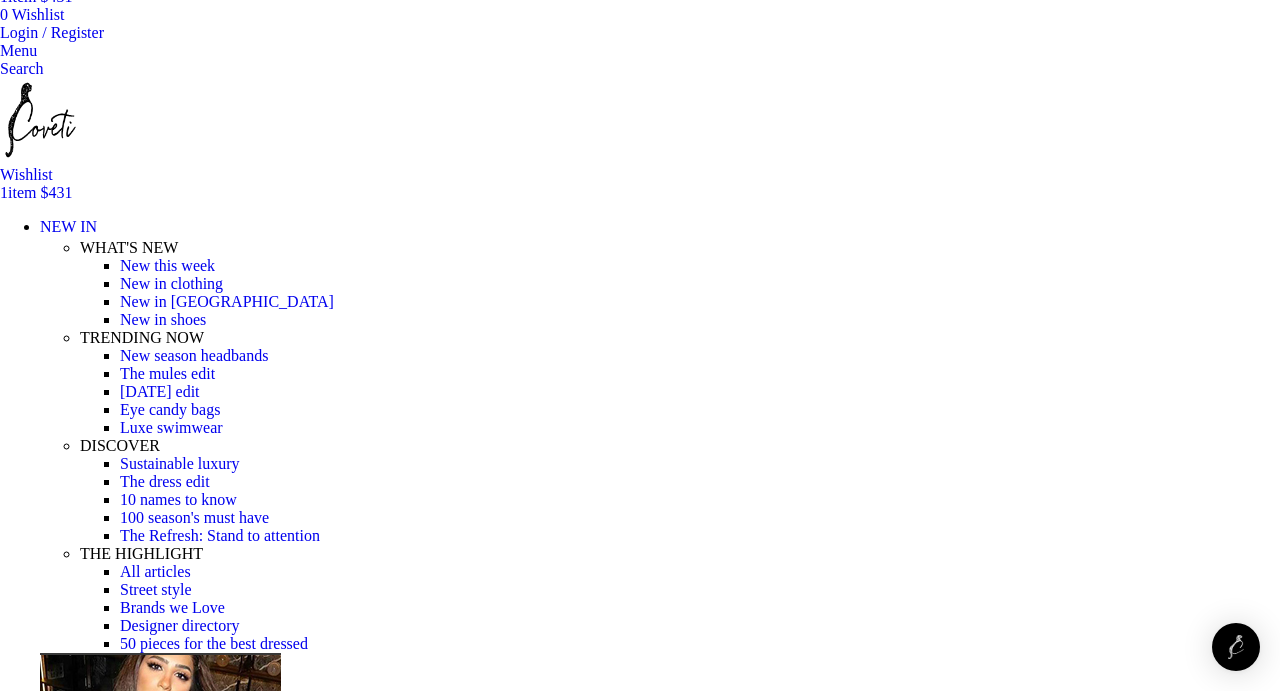 click on "$ 476" at bounding box center (80, 16628) 